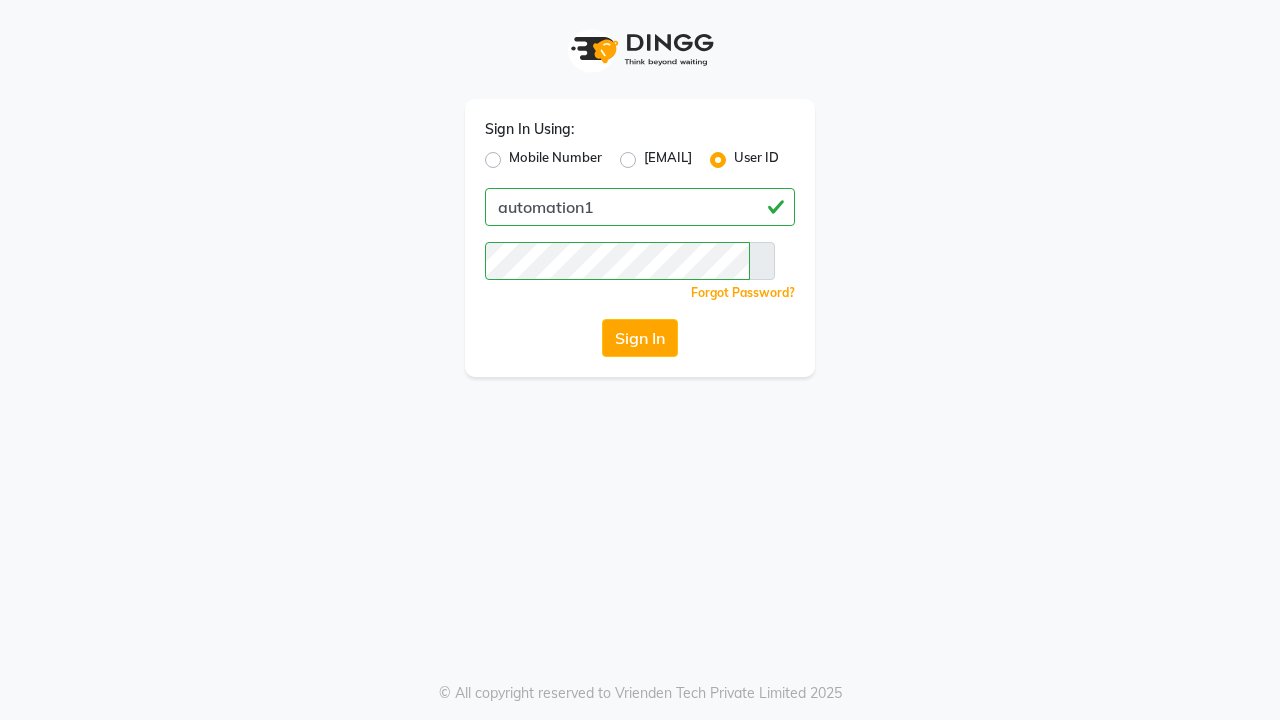 scroll, scrollTop: 0, scrollLeft: 0, axis: both 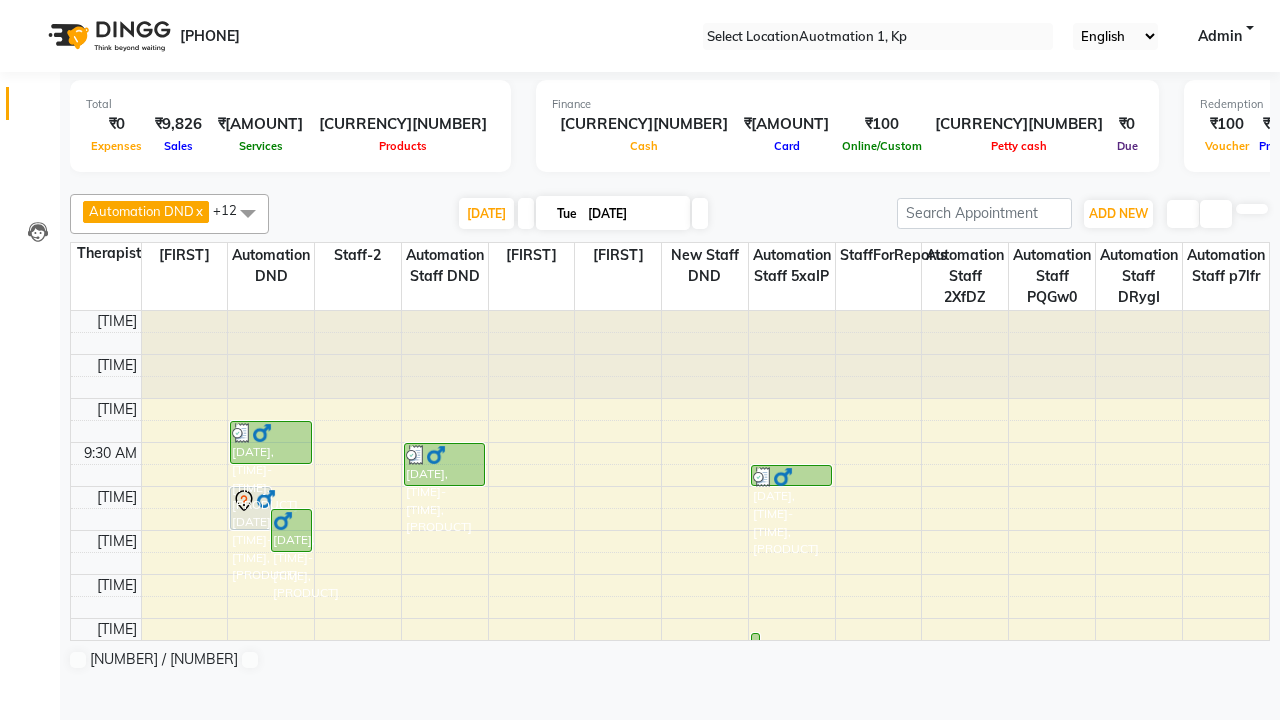 click at bounding box center (31, 8) 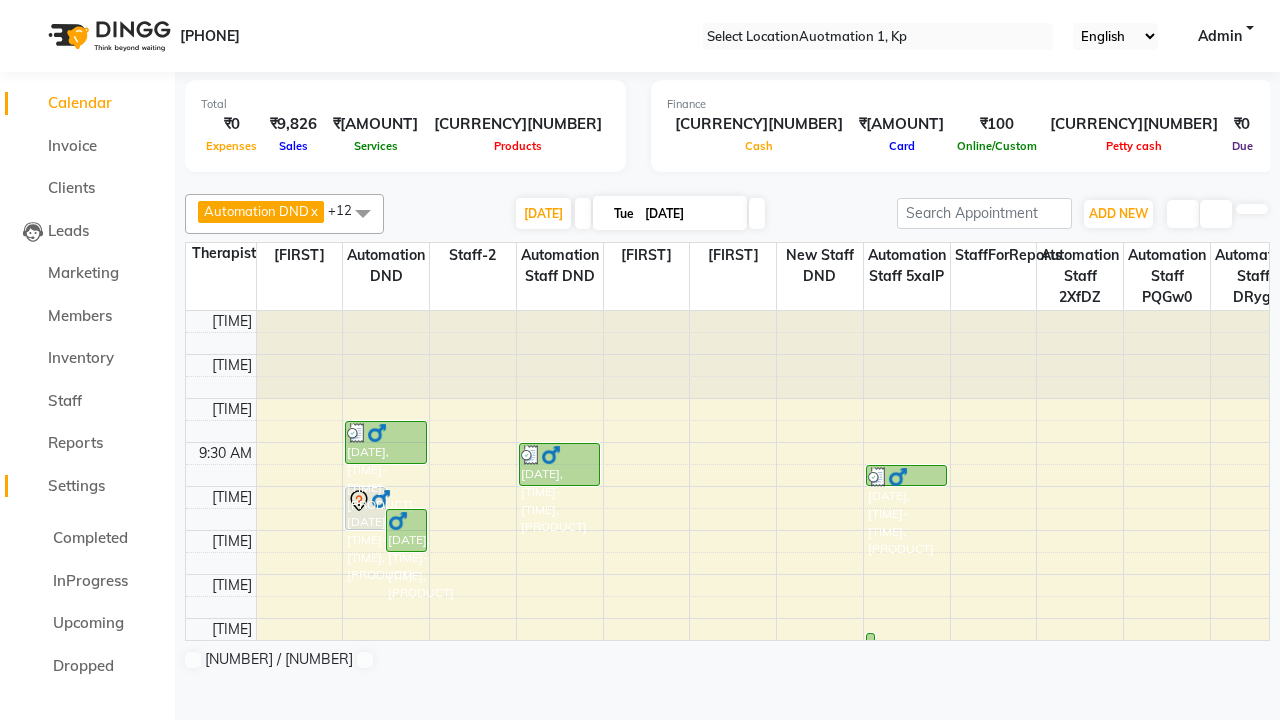 click on "Settings" at bounding box center (76, 485) 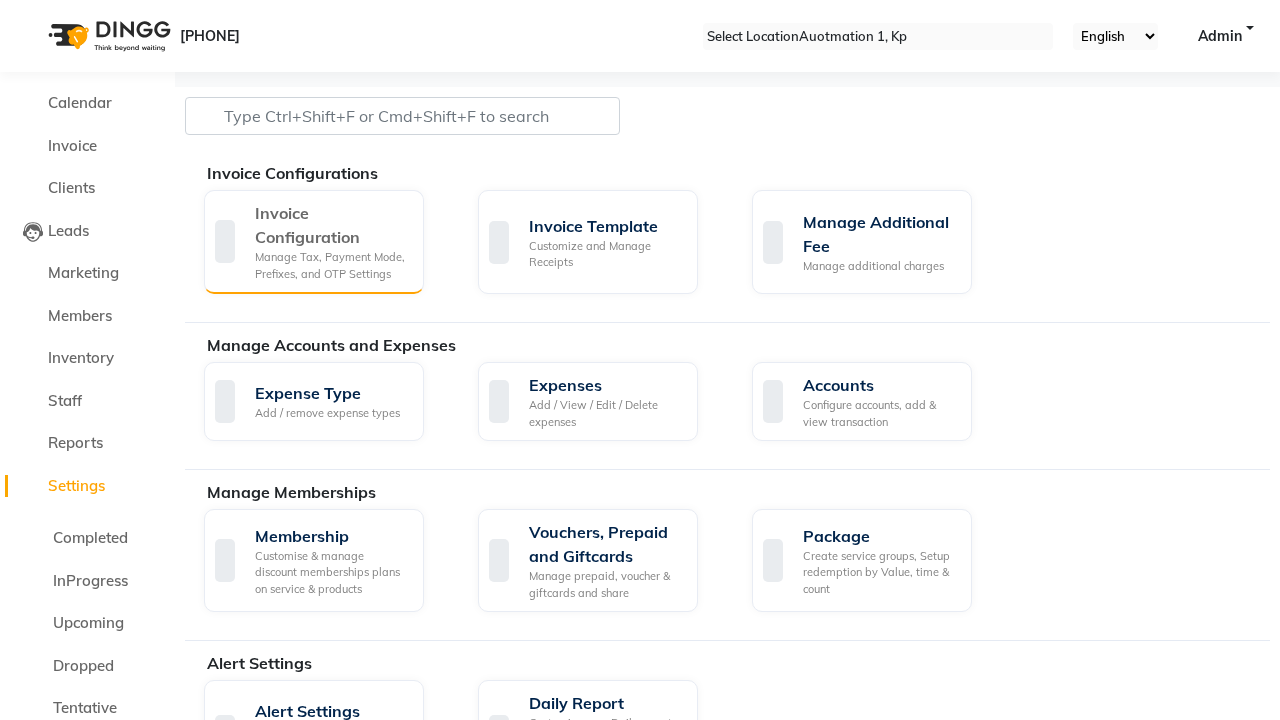 click on "Manage Tax, Payment Mode, Prefixes, and OTP Settings" at bounding box center (331, 265) 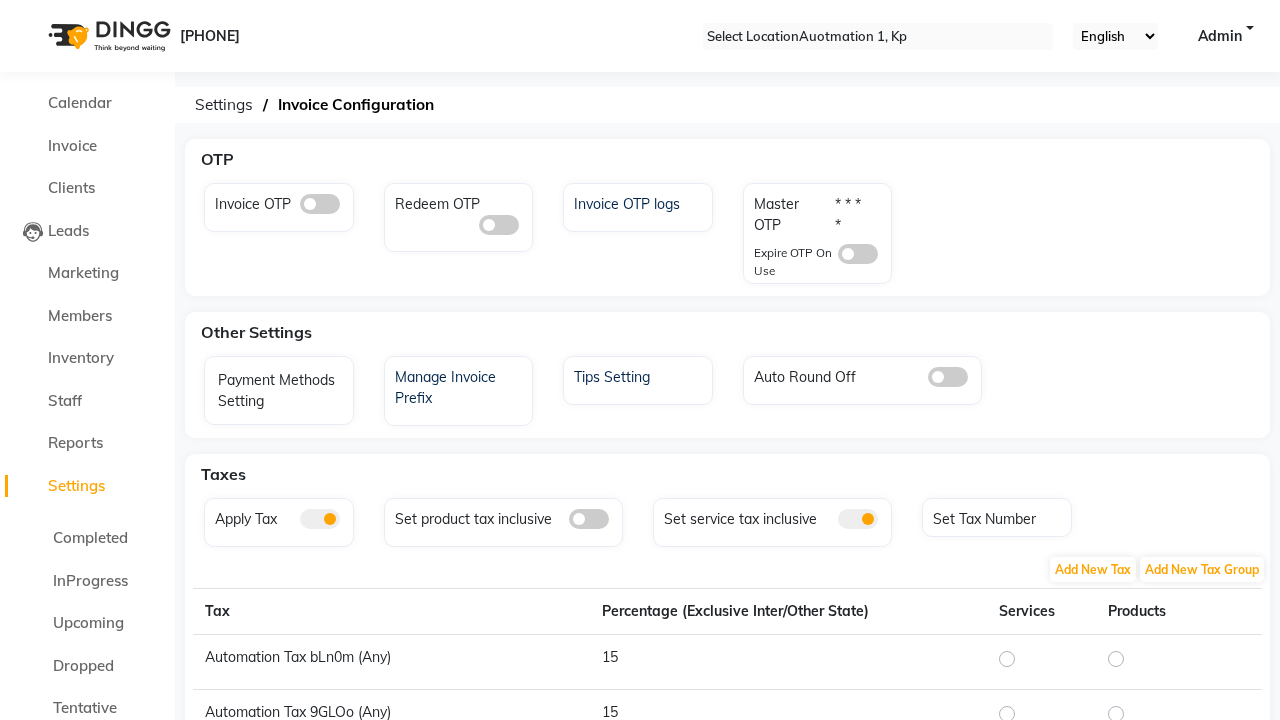 click at bounding box center (320, 204) 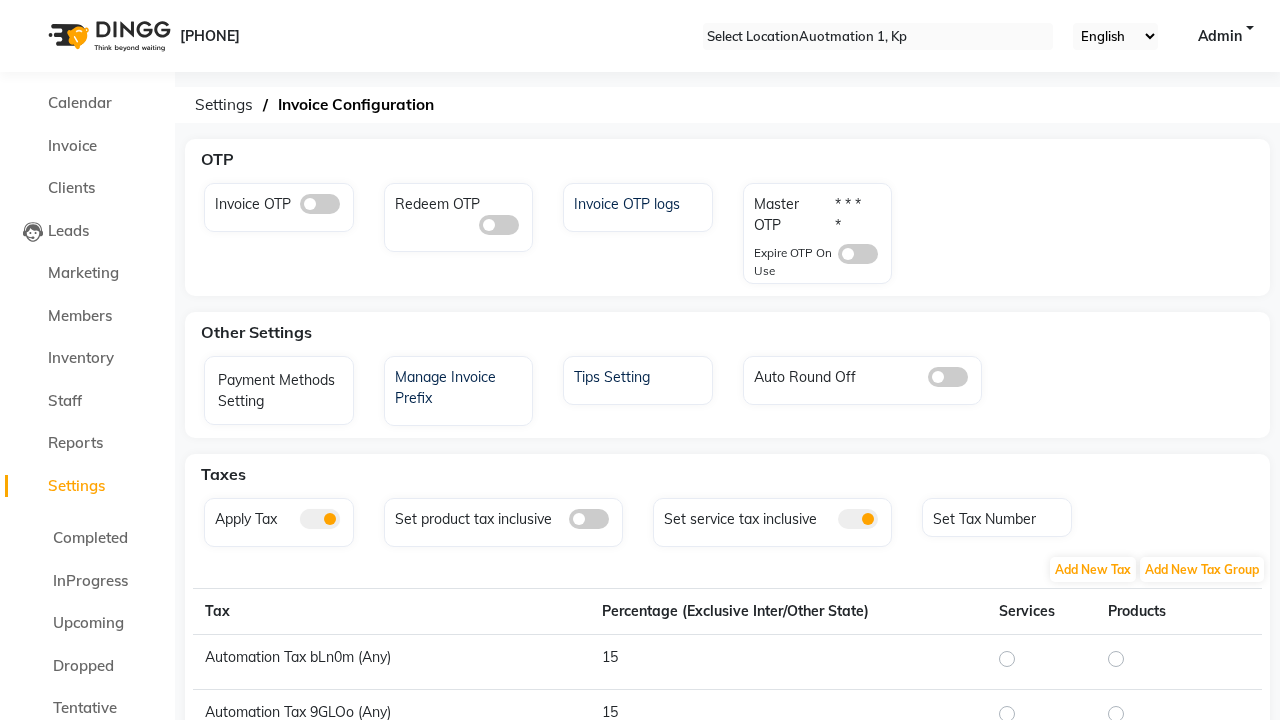 click at bounding box center (300, 209) 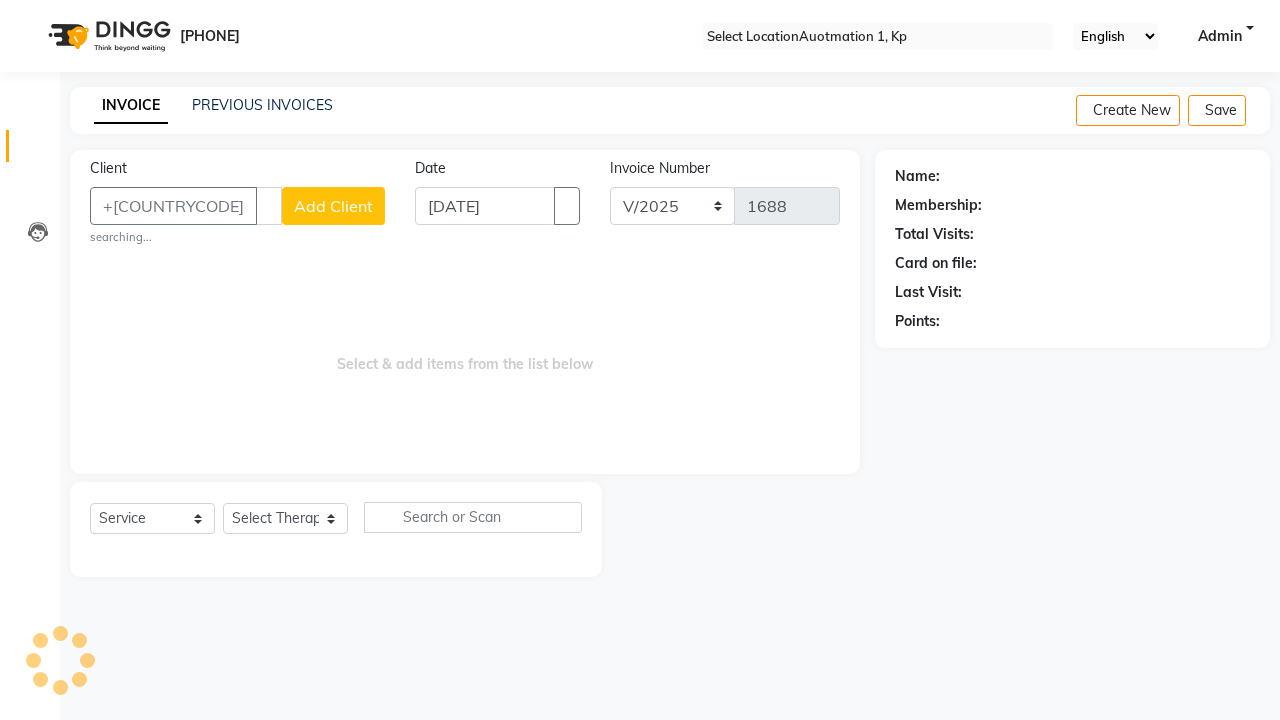 scroll, scrollTop: 0, scrollLeft: 0, axis: both 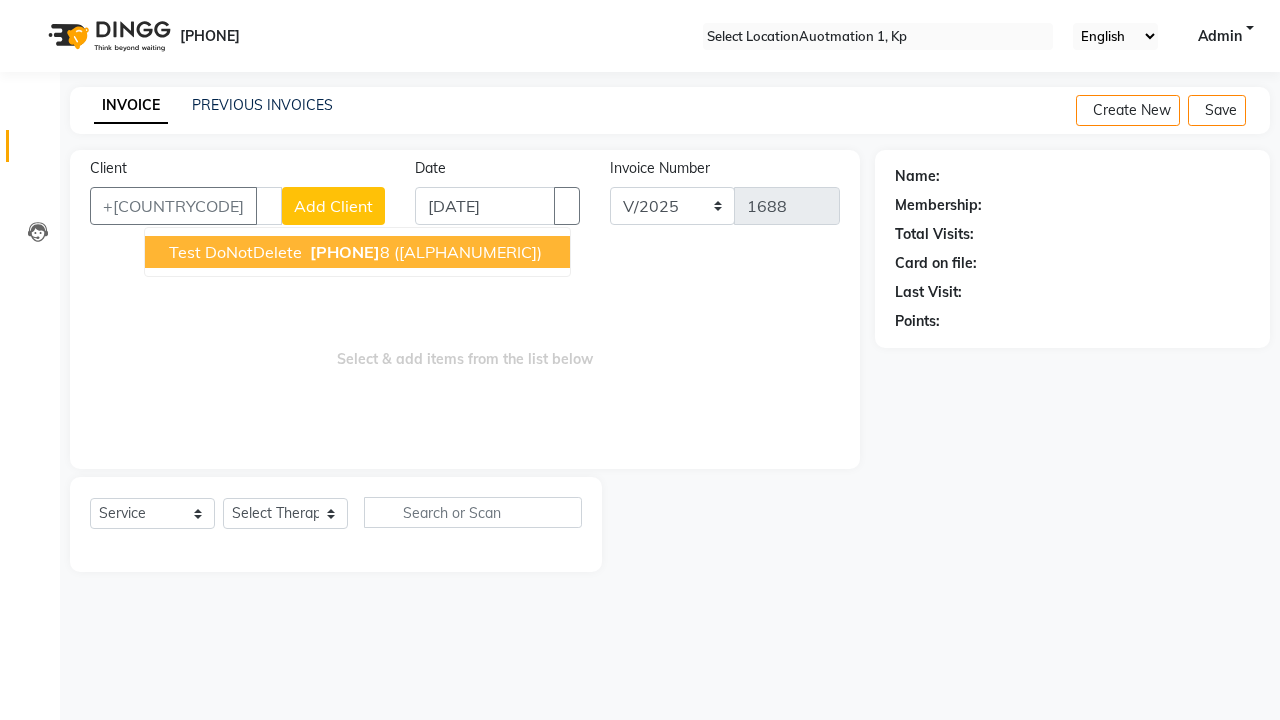 click on "[PHONE]" at bounding box center (345, 252) 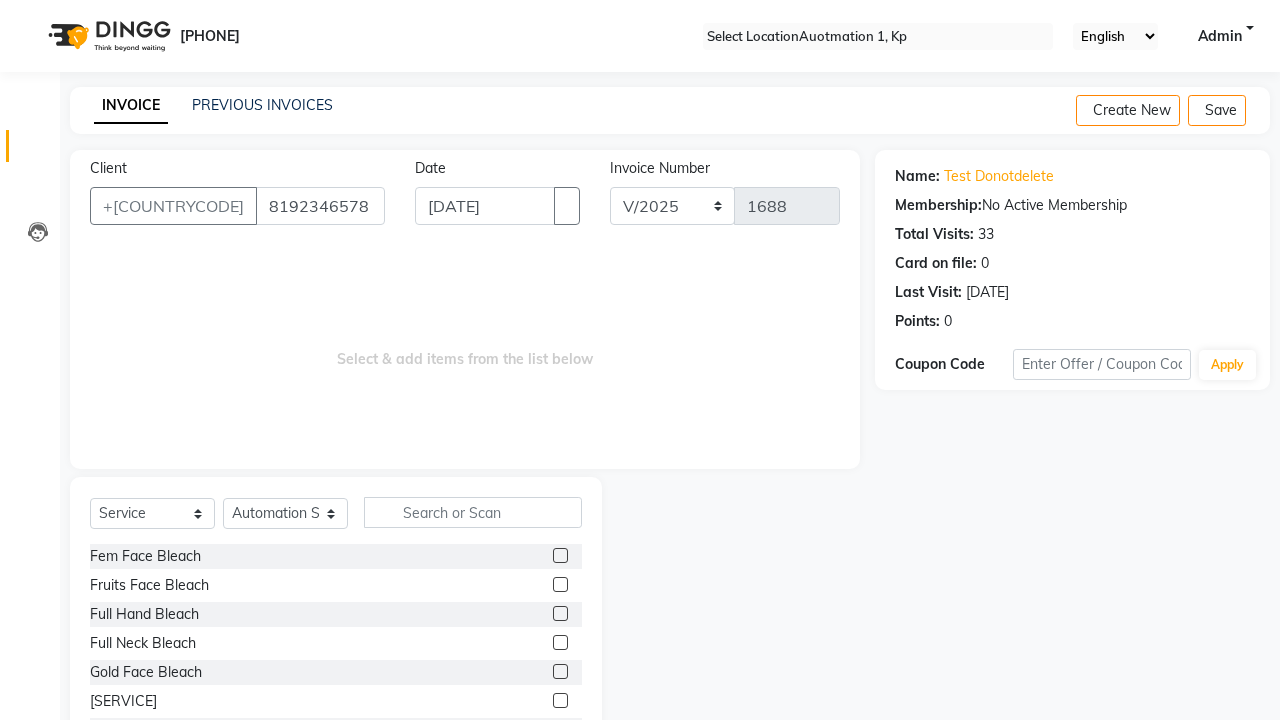 click at bounding box center (560, 584) 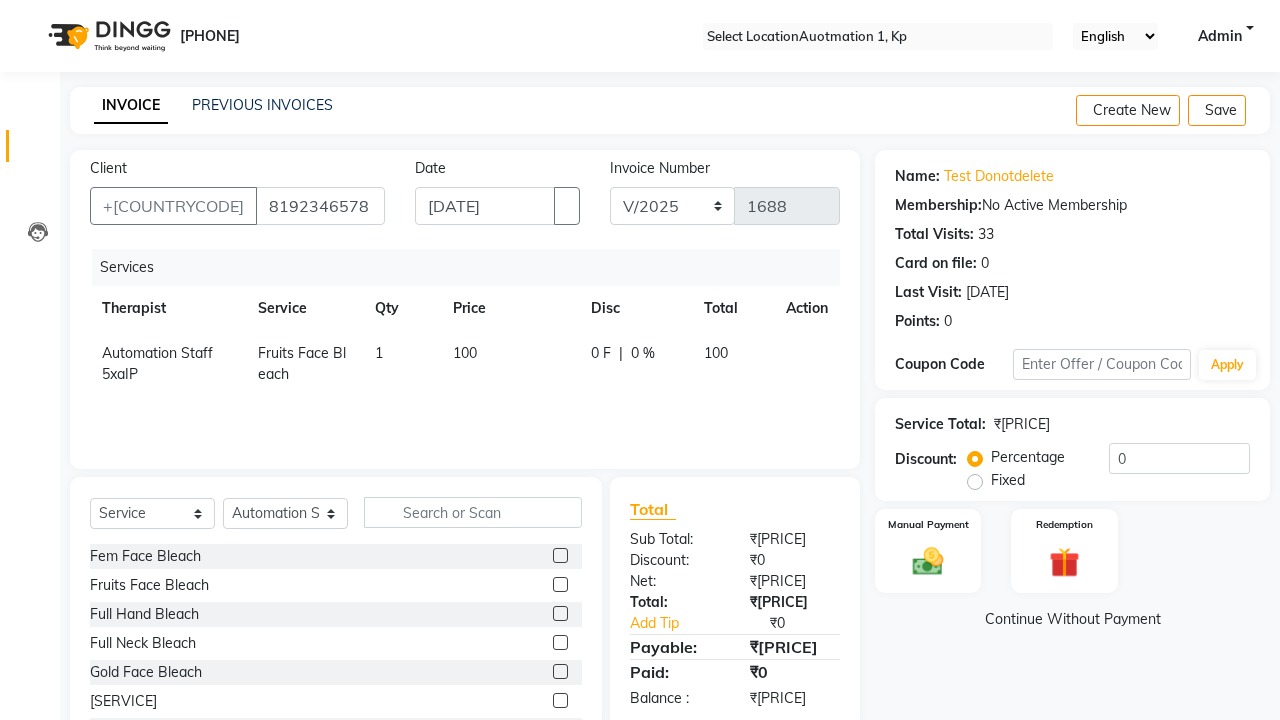 click at bounding box center [31, 8] 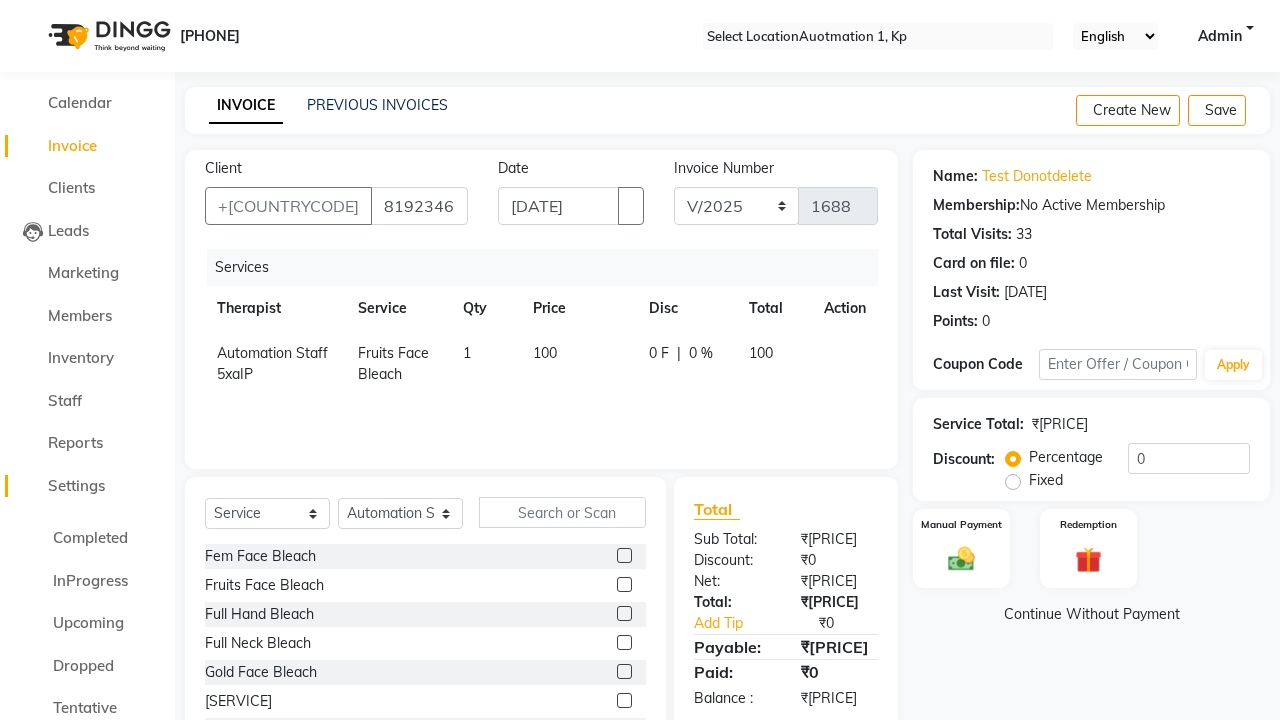click on "Settings" at bounding box center (76, 485) 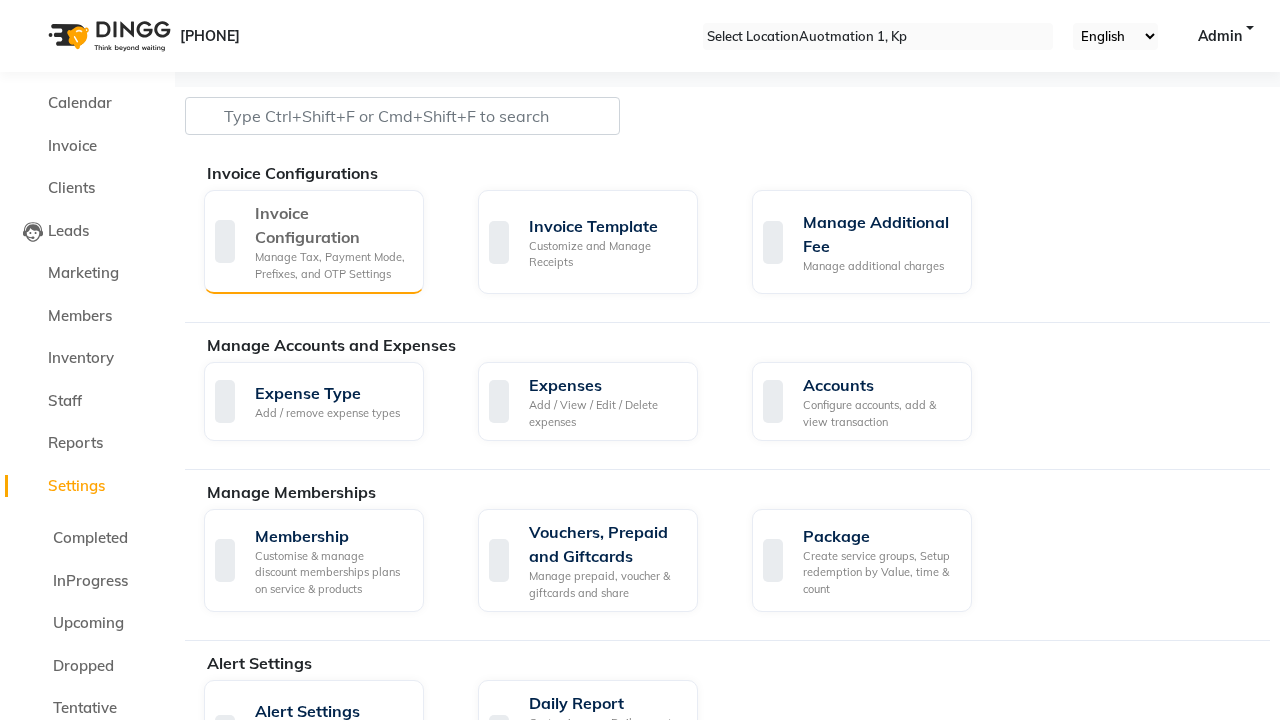 click on "Manage Tax, Payment Mode, Prefixes, and OTP Settings" at bounding box center [331, 265] 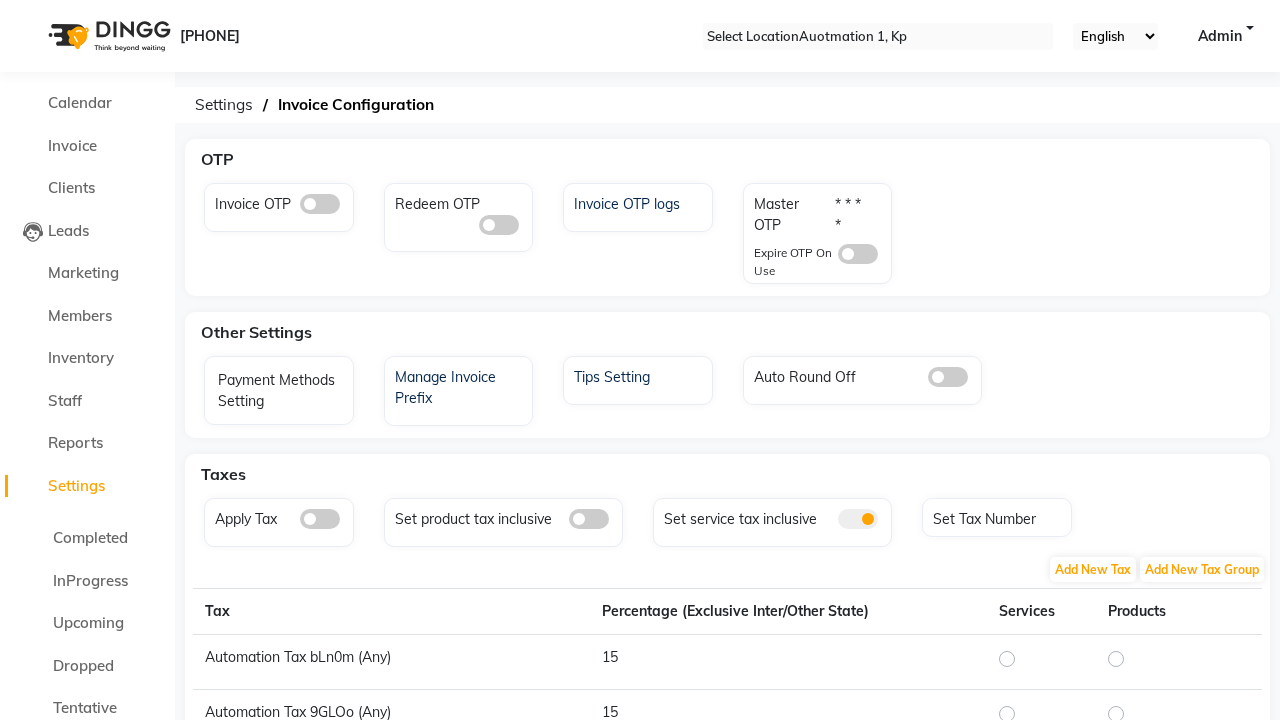 click at bounding box center [320, 204] 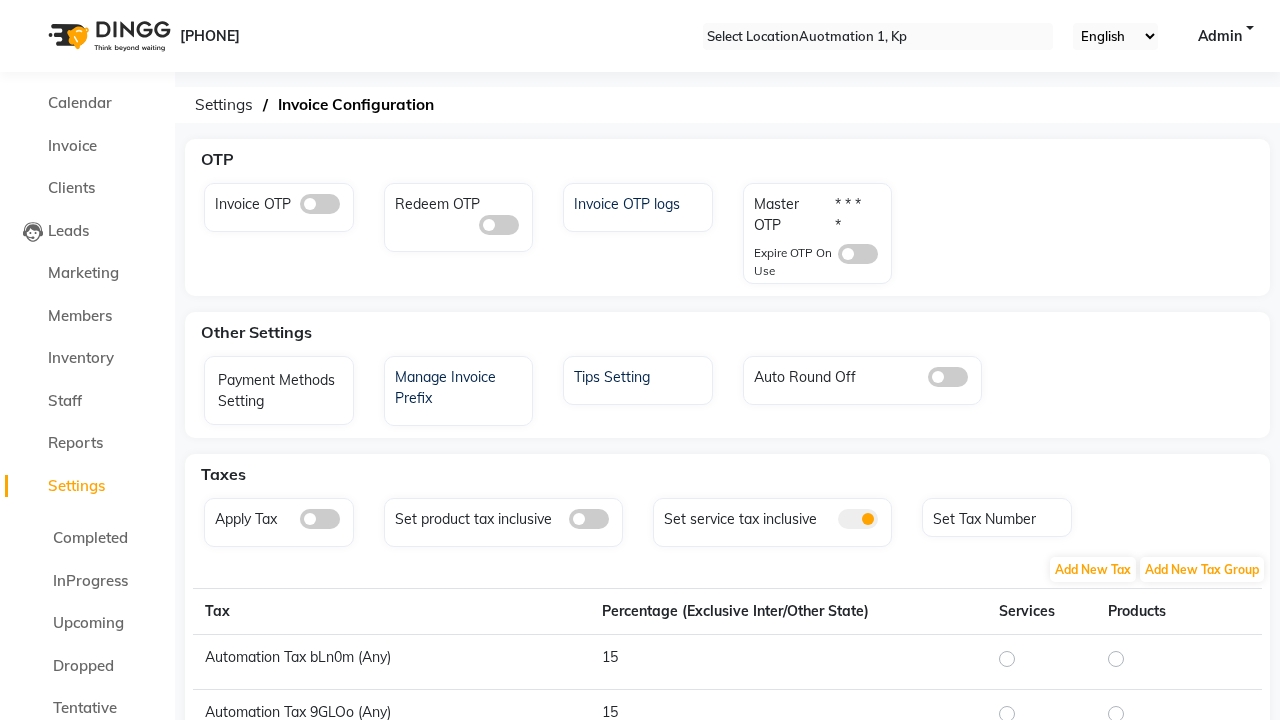 click at bounding box center (300, 209) 